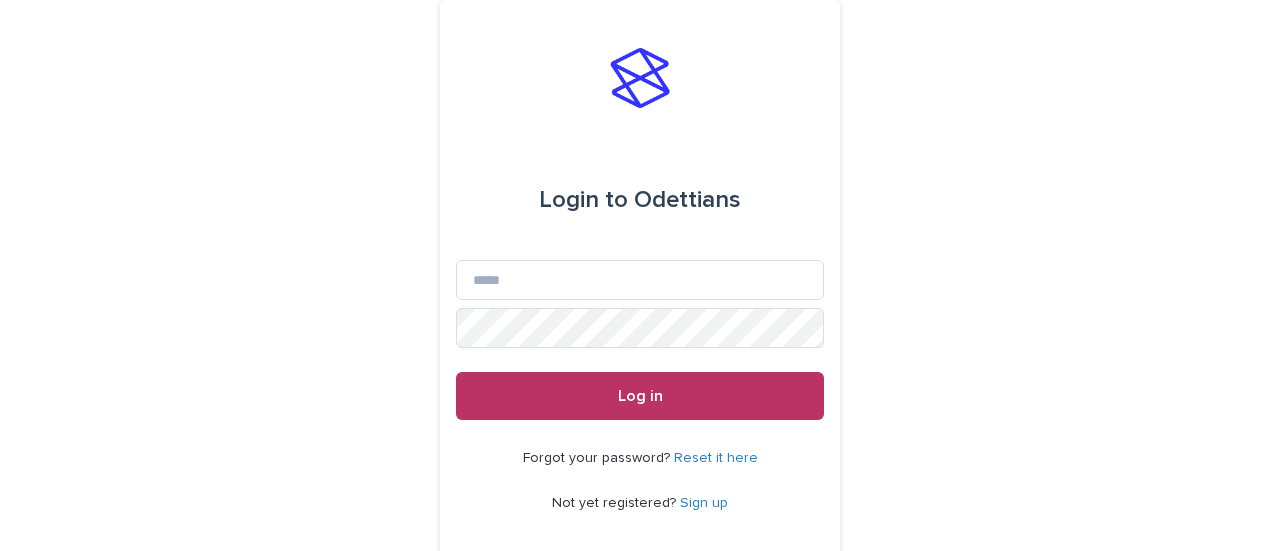 scroll, scrollTop: 0, scrollLeft: 0, axis: both 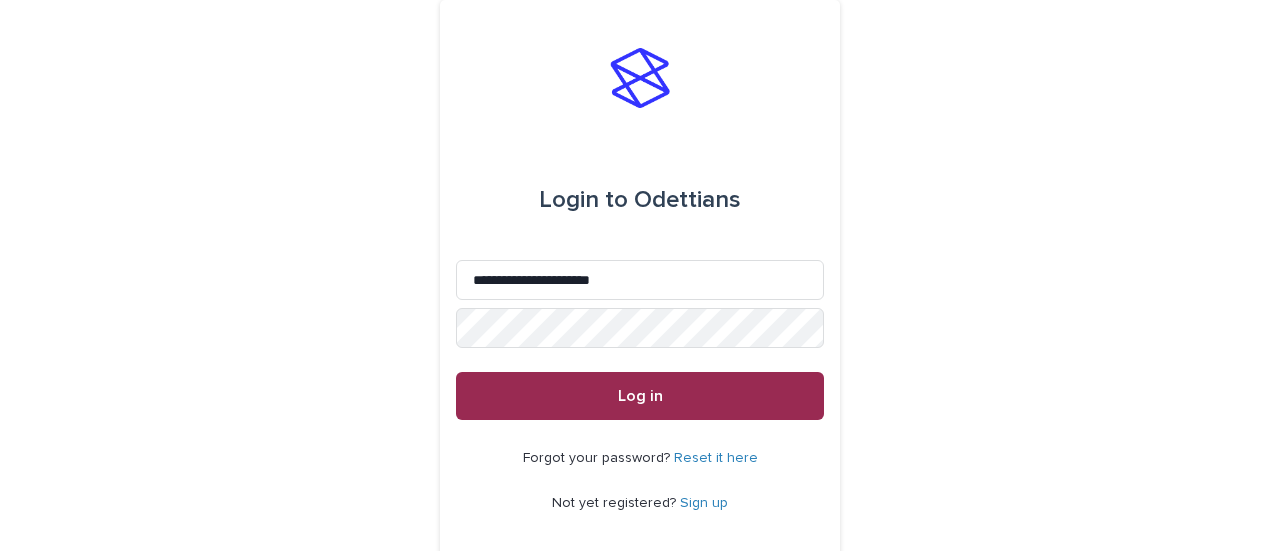 click on "Log in" at bounding box center (640, 396) 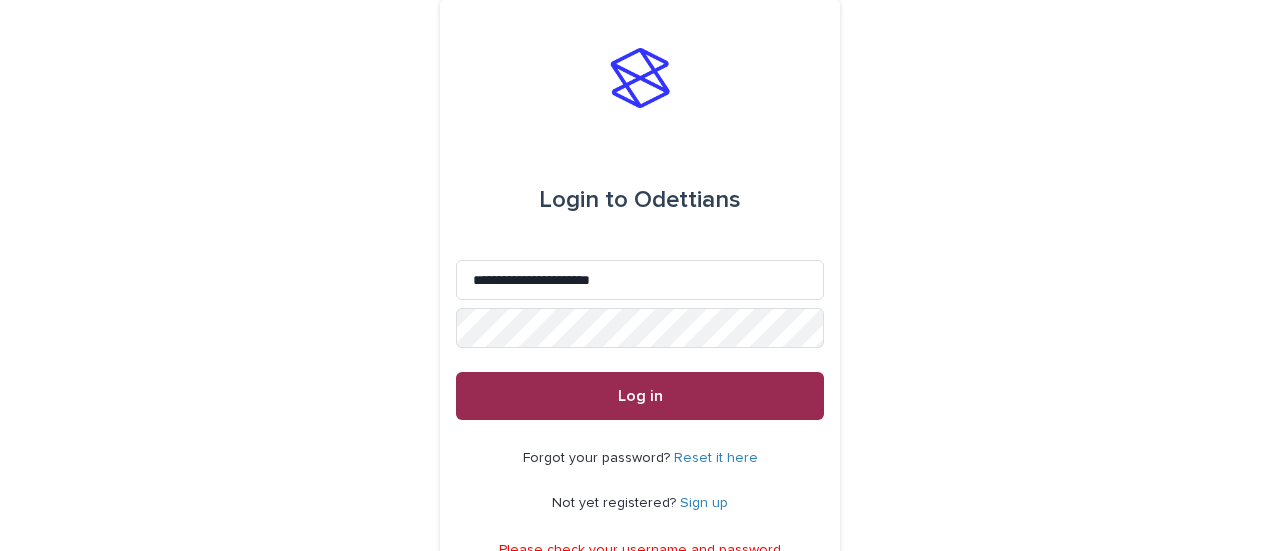click on "Log in" at bounding box center (640, 396) 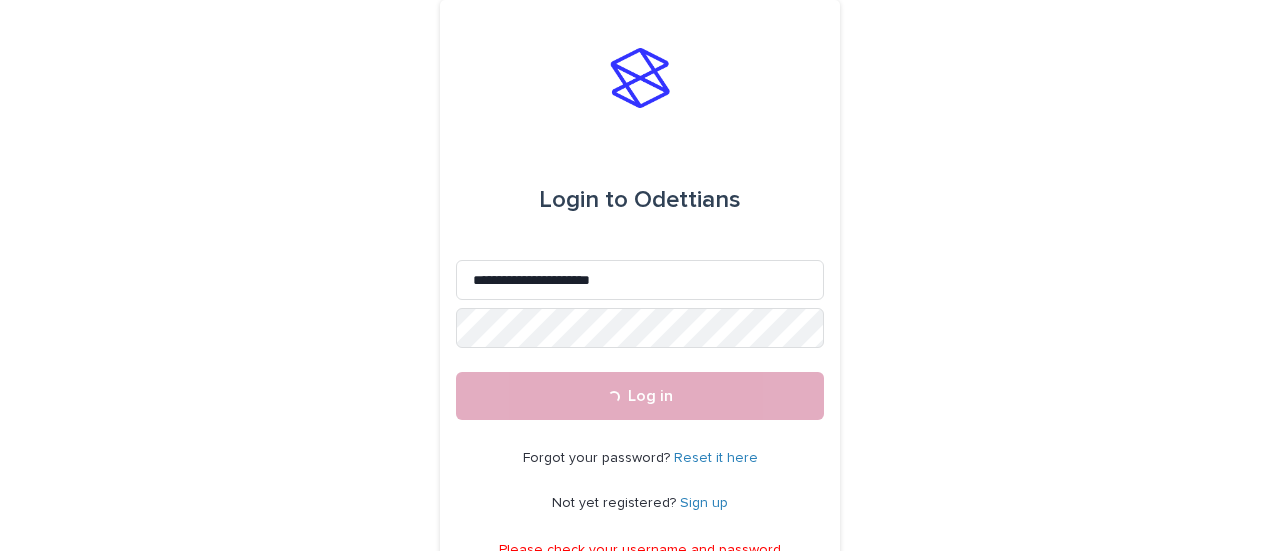 scroll, scrollTop: 80, scrollLeft: 0, axis: vertical 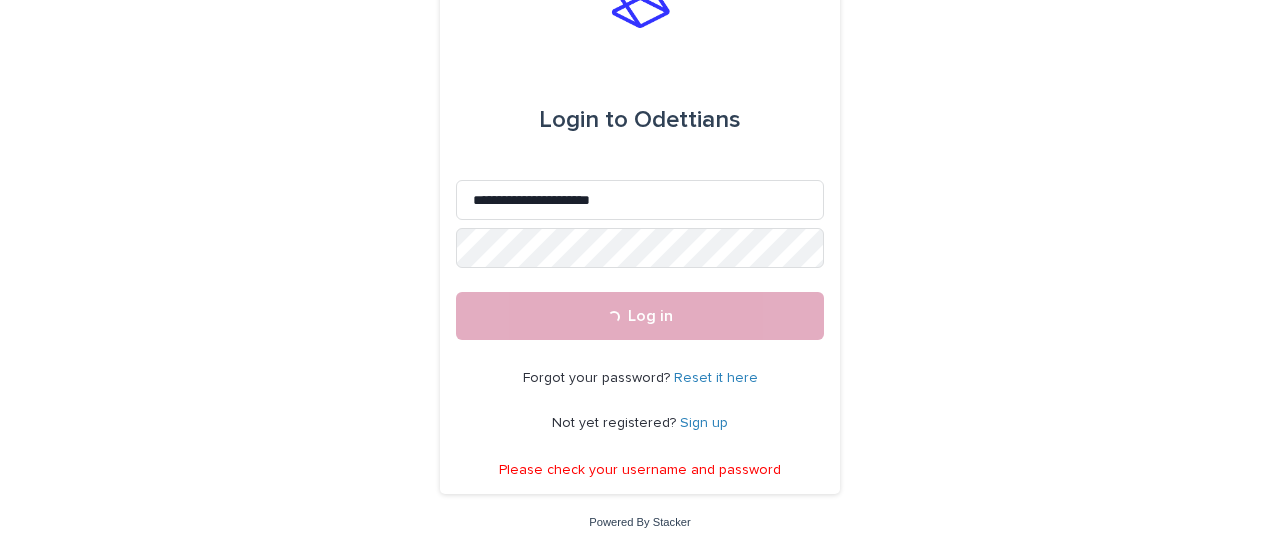 drag, startPoint x: 1264, startPoint y: 161, endPoint x: 1266, endPoint y: 189, distance: 28.071337 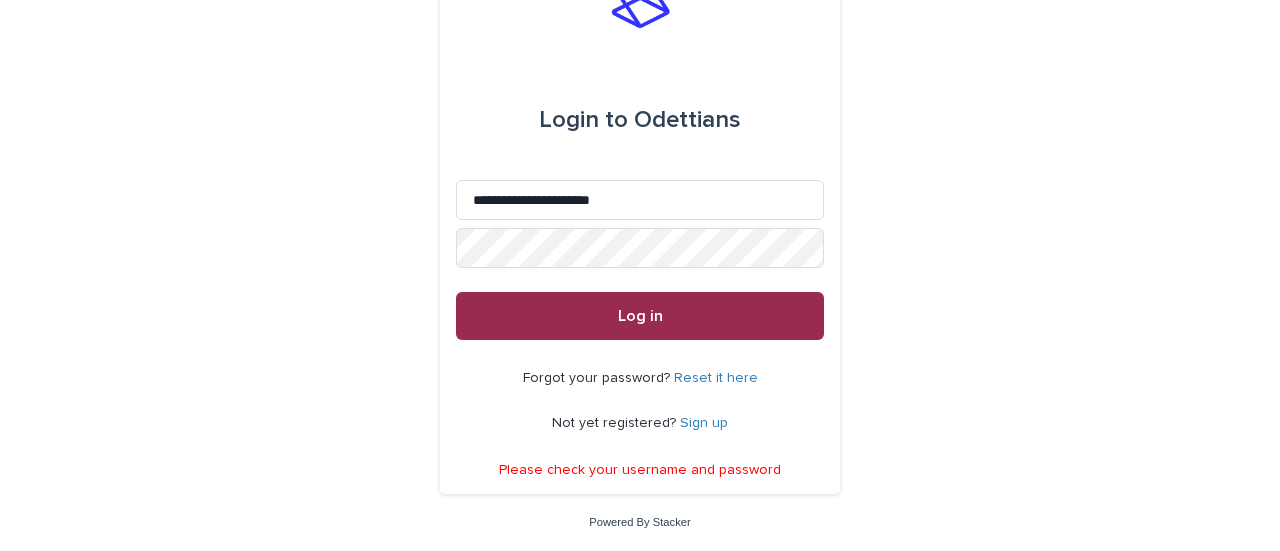 click on "Log in" at bounding box center [640, 316] 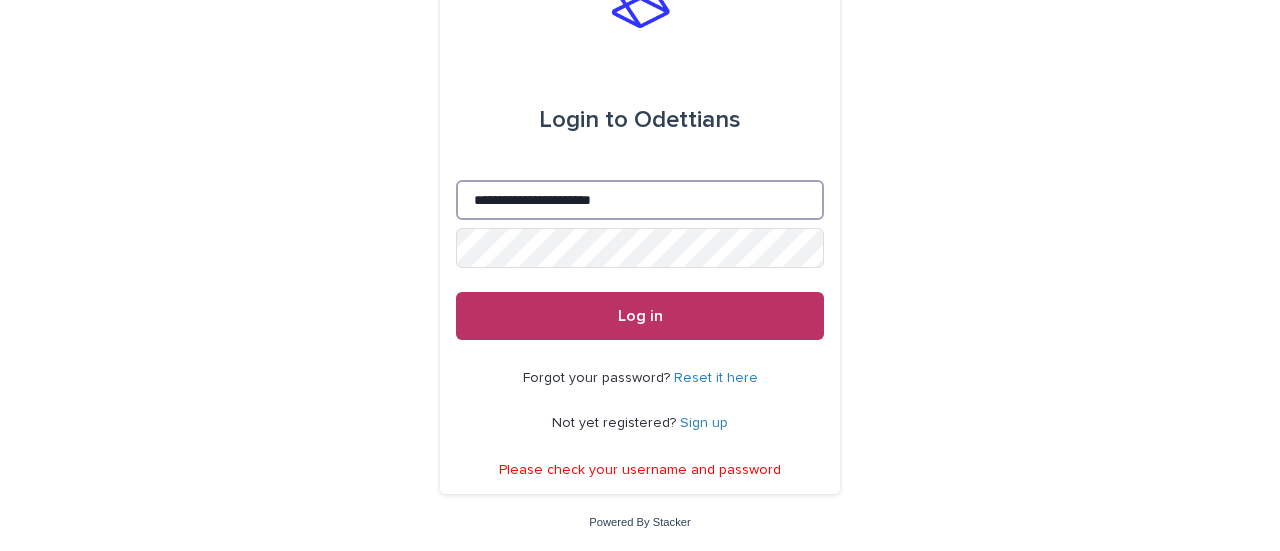 click on "**********" at bounding box center [640, 200] 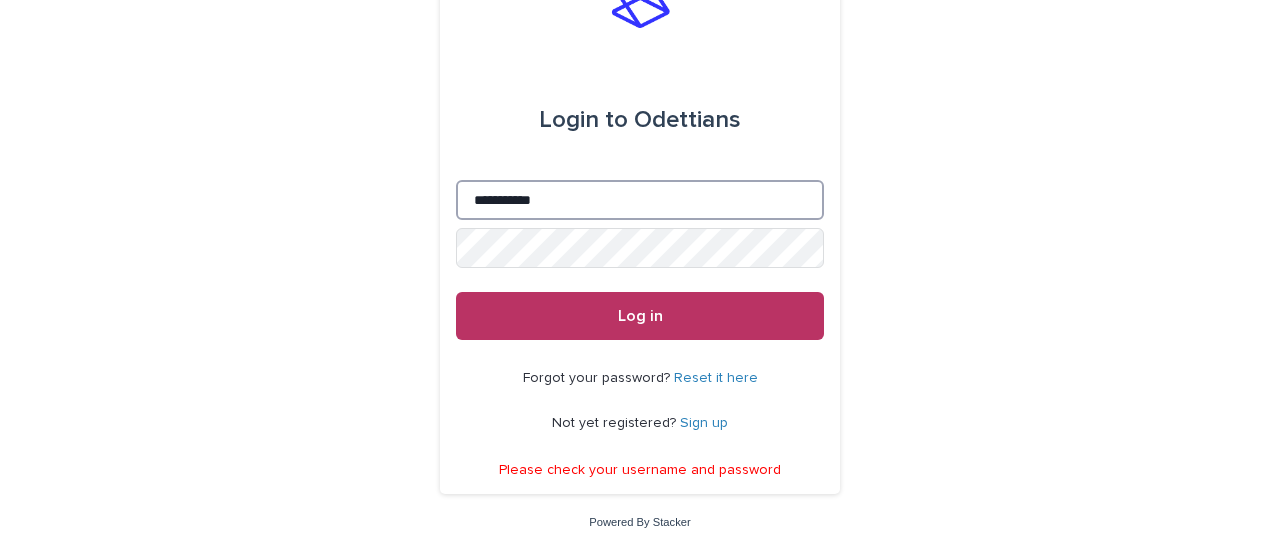 type on "**********" 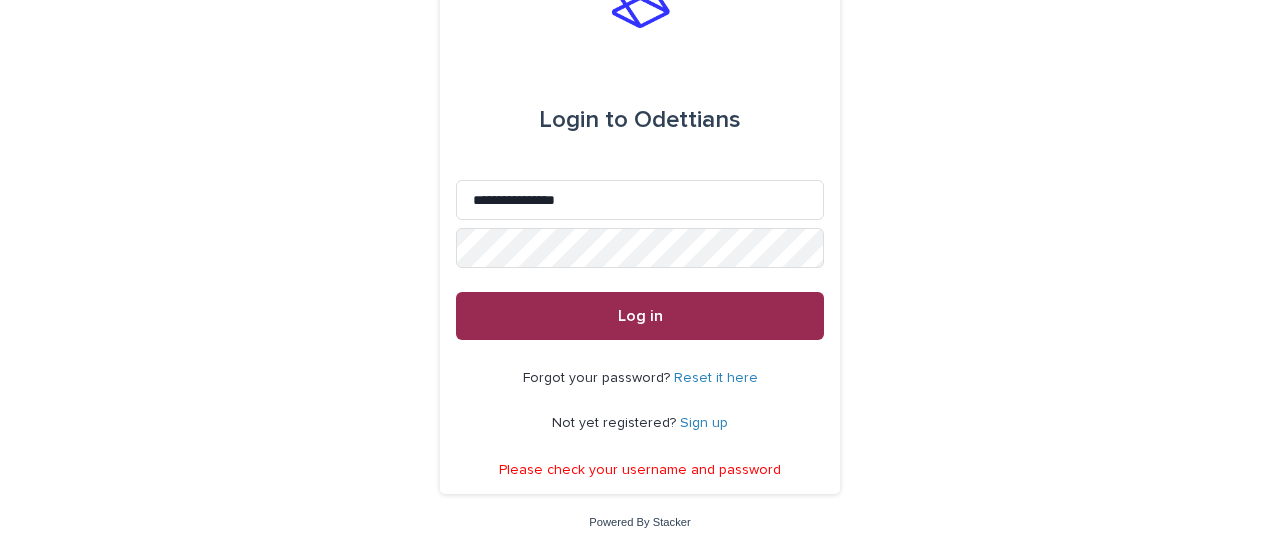 click on "Log in" at bounding box center [640, 316] 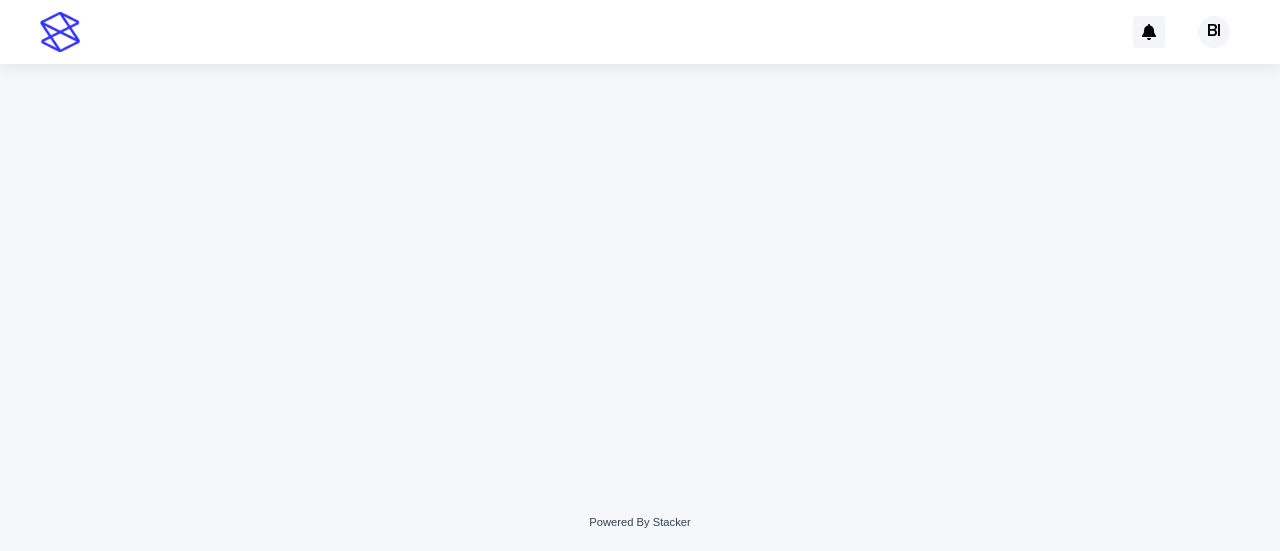 scroll, scrollTop: 0, scrollLeft: 0, axis: both 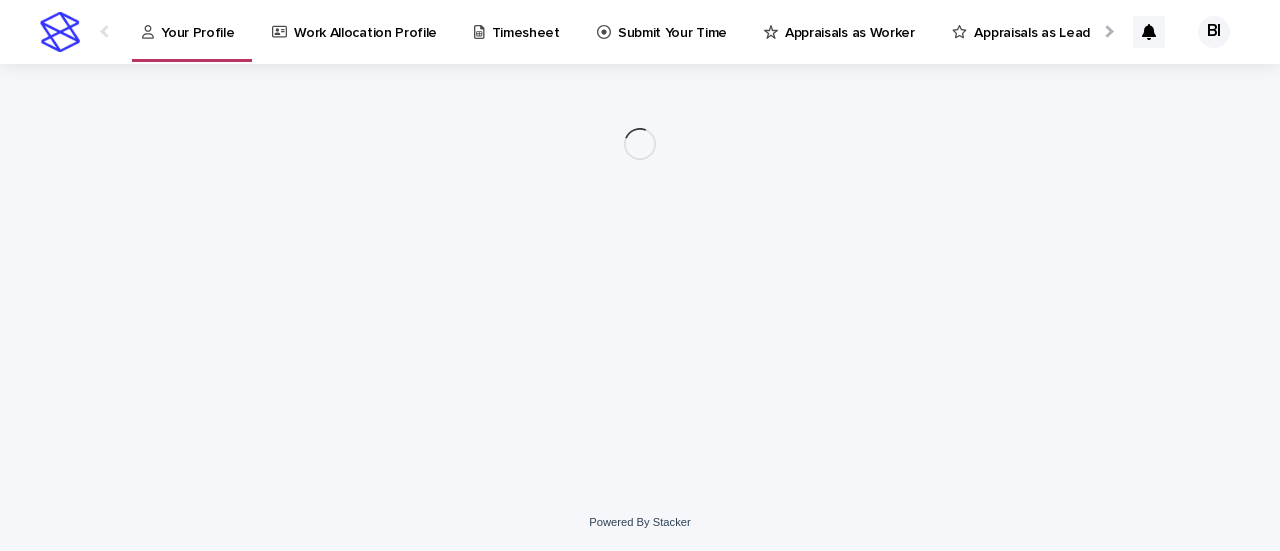 click on "Timesheet" at bounding box center [526, 21] 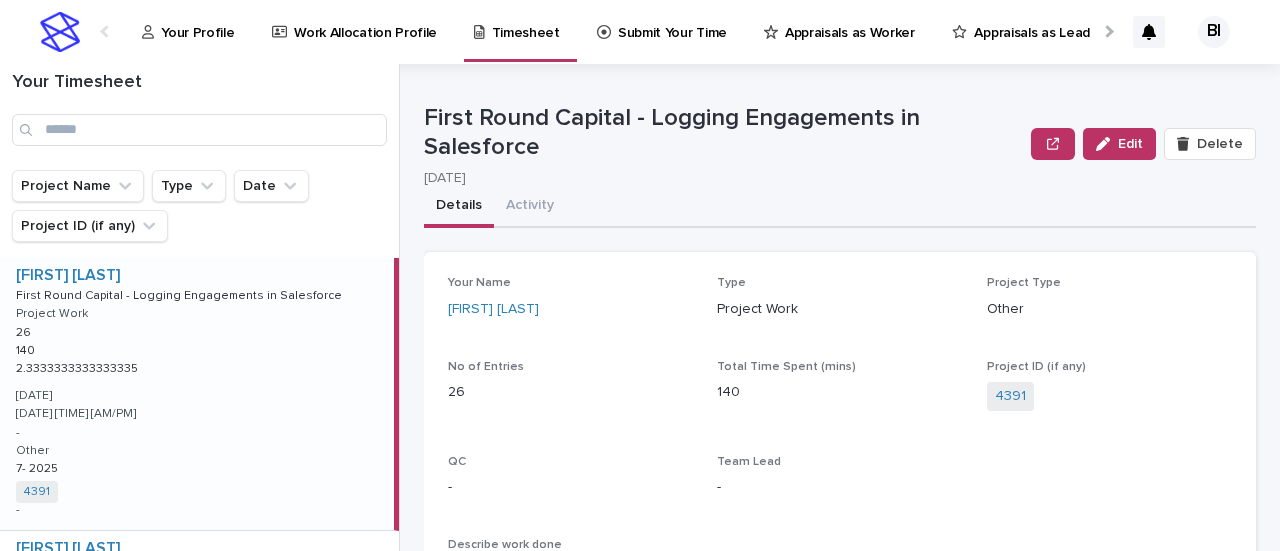 click on "Submit Your Time" at bounding box center (672, 21) 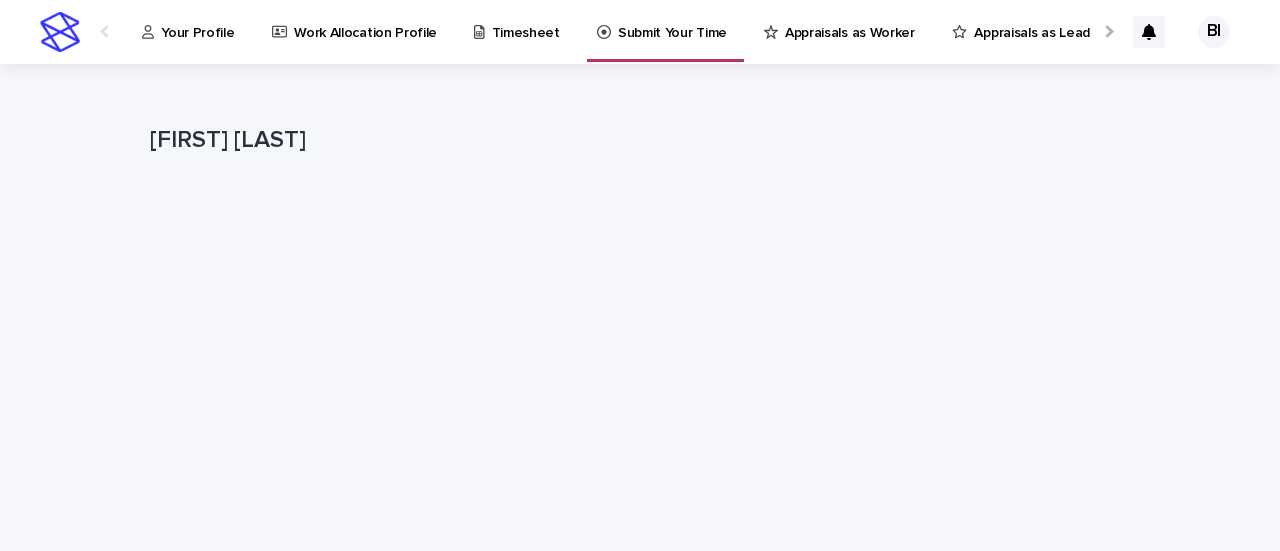 scroll, scrollTop: 2, scrollLeft: 0, axis: vertical 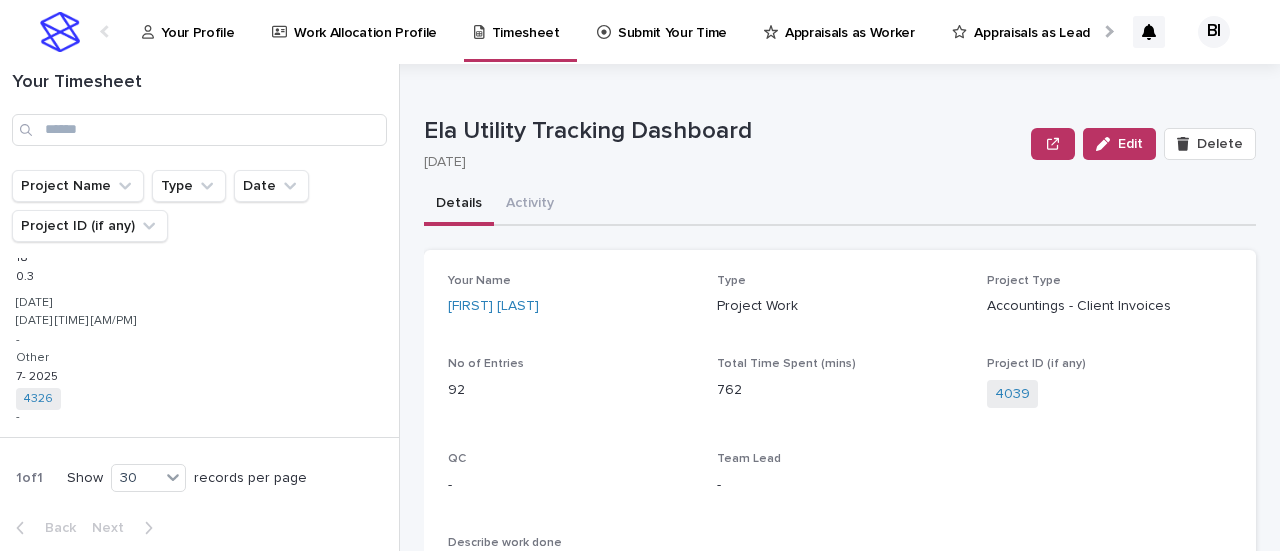 click on "Submit Your Time" at bounding box center [672, 21] 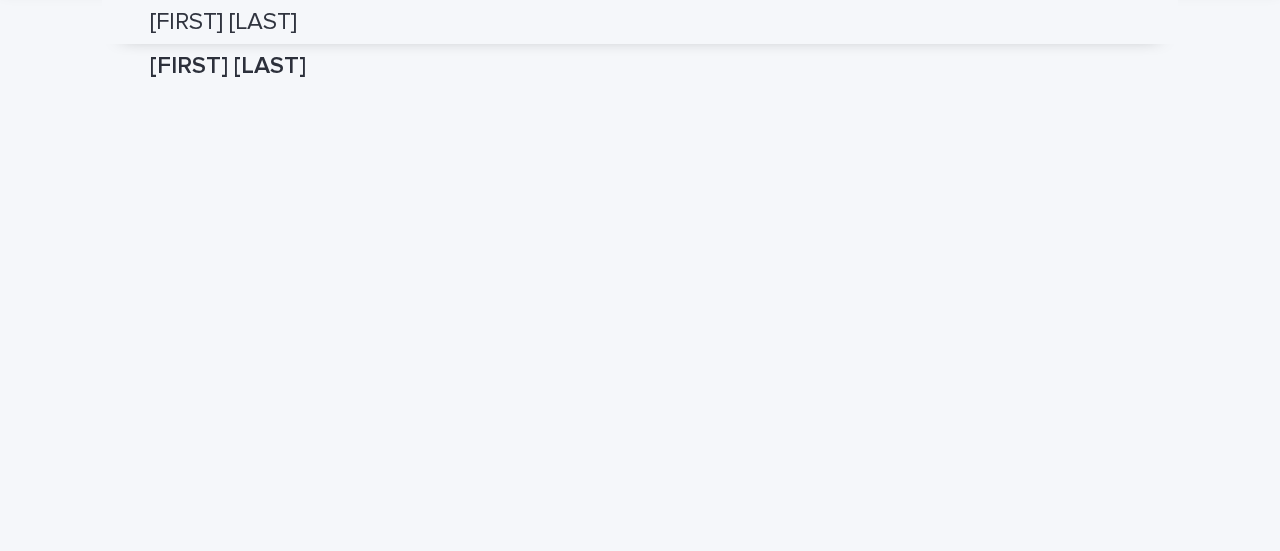 scroll, scrollTop: 0, scrollLeft: 0, axis: both 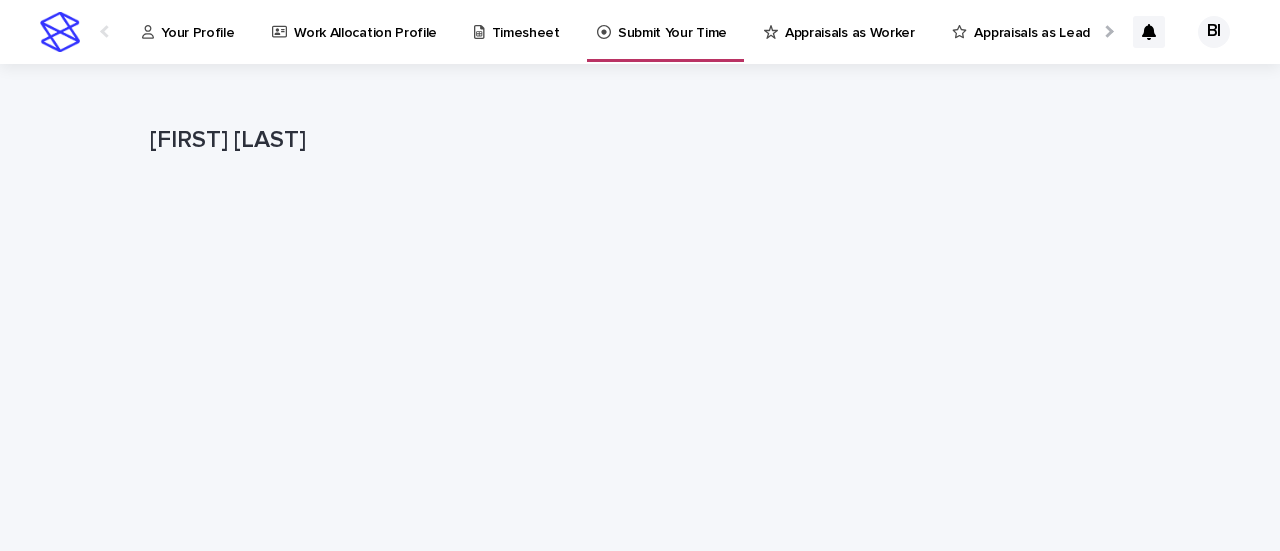 click on "Timesheet" at bounding box center [526, 21] 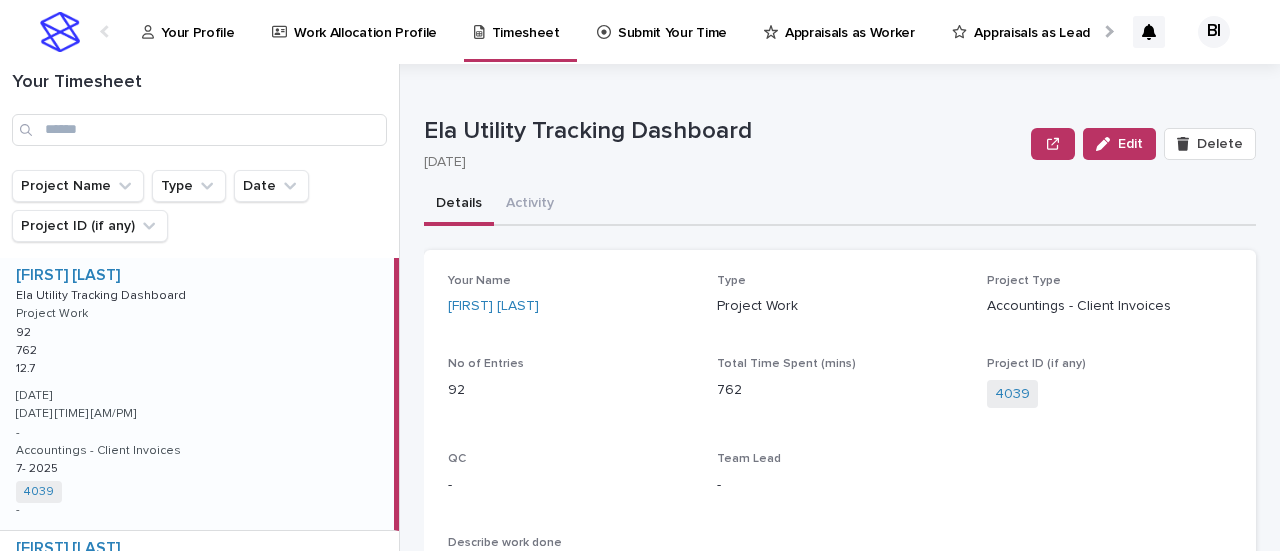 scroll, scrollTop: 40, scrollLeft: 0, axis: vertical 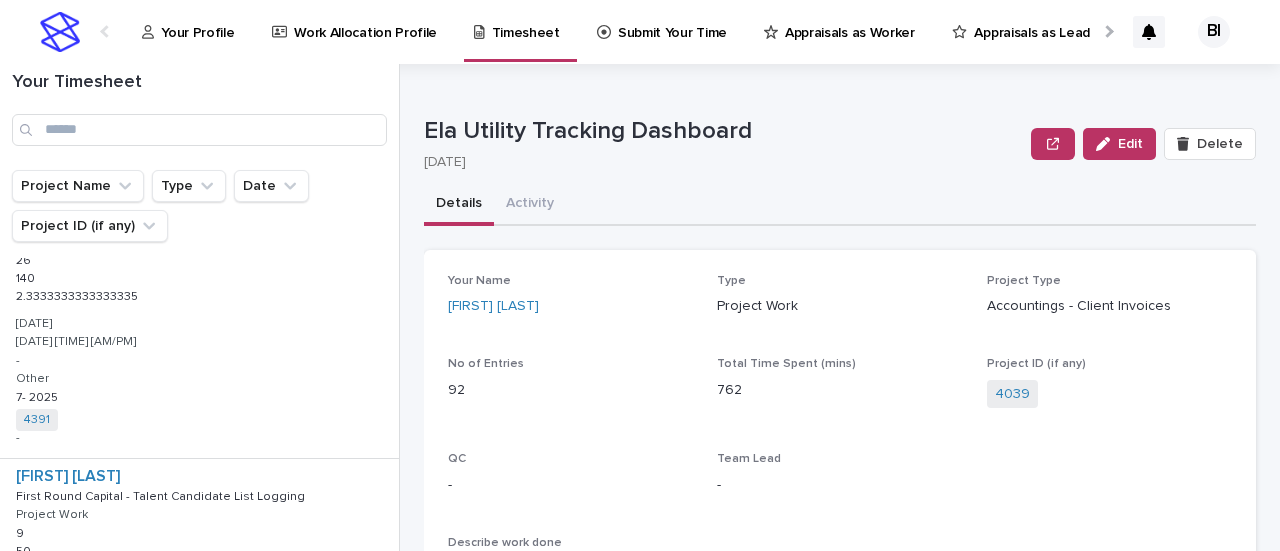 click on "Submit Your Time" at bounding box center [672, 21] 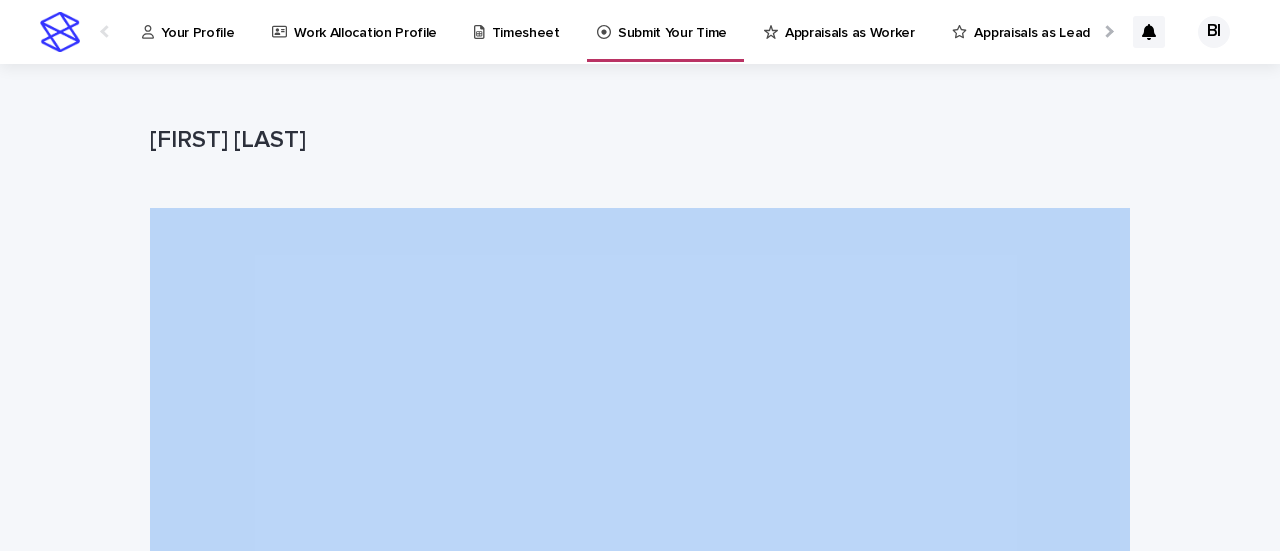 drag, startPoint x: 1261, startPoint y: 175, endPoint x: 1270, endPoint y: 211, distance: 37.107952 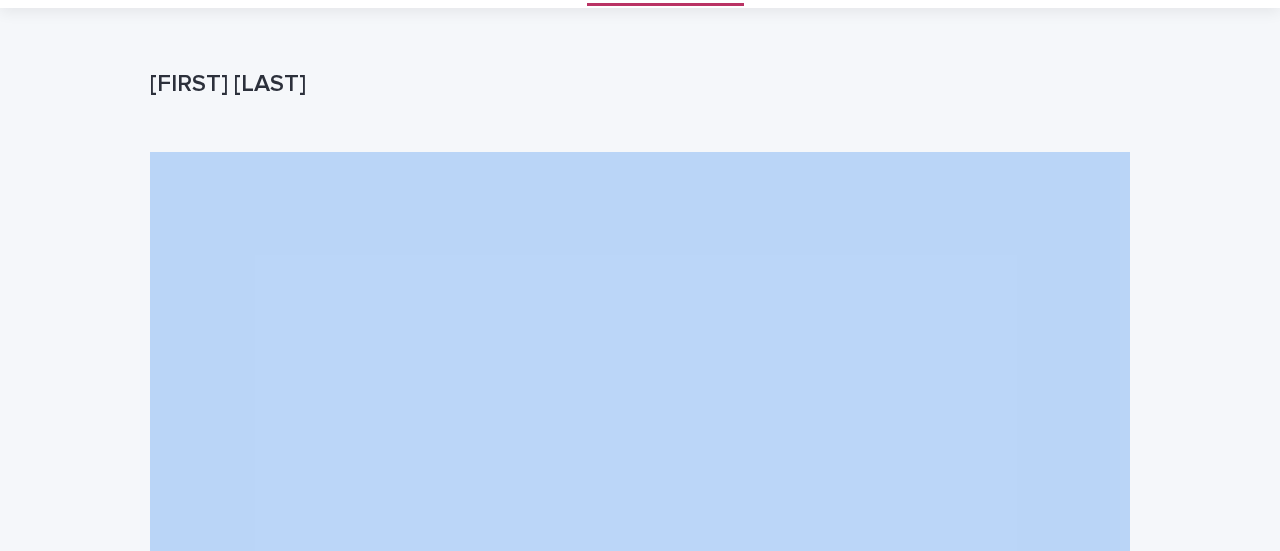 scroll, scrollTop: 52, scrollLeft: 0, axis: vertical 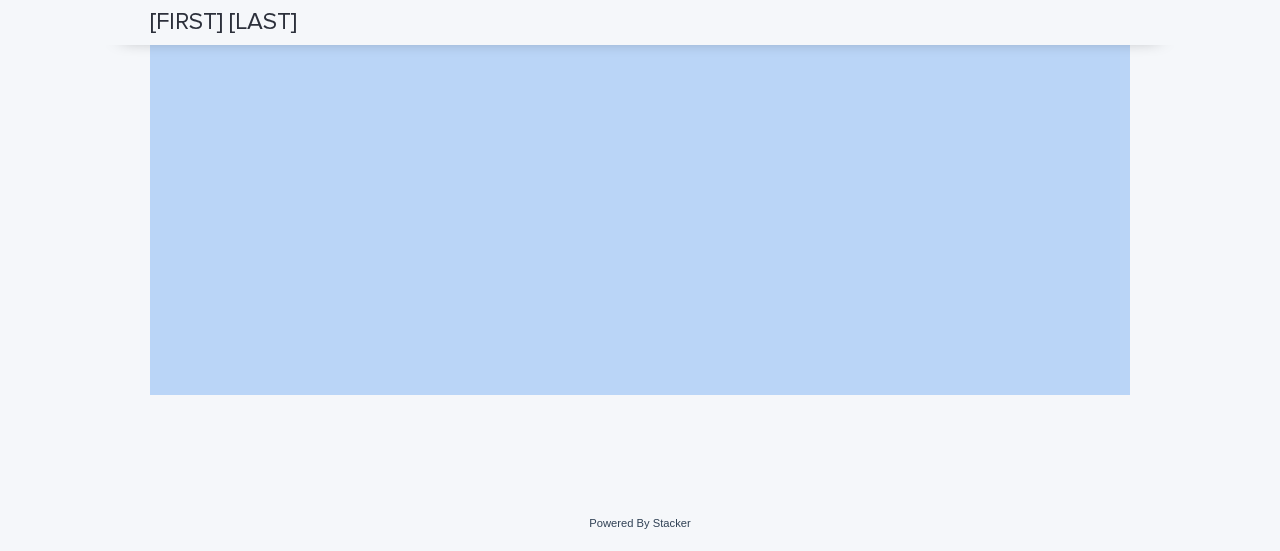 click on "Loading... Saving… Loading... Saving… [FIRST] [LAST] [FIRST] [LAST] Sorry, there was an error saving your record. Please try again. Please fill out the required fields below. Loading... Saving… Loading... Saving… Loading... Saving…" at bounding box center (640, 48) 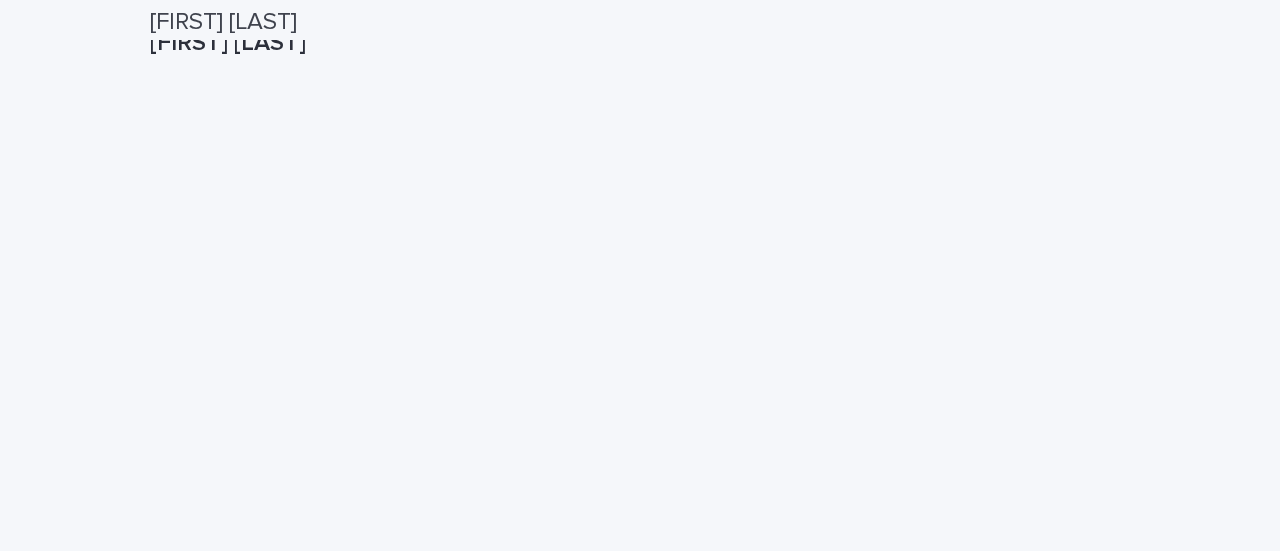 scroll, scrollTop: 0, scrollLeft: 0, axis: both 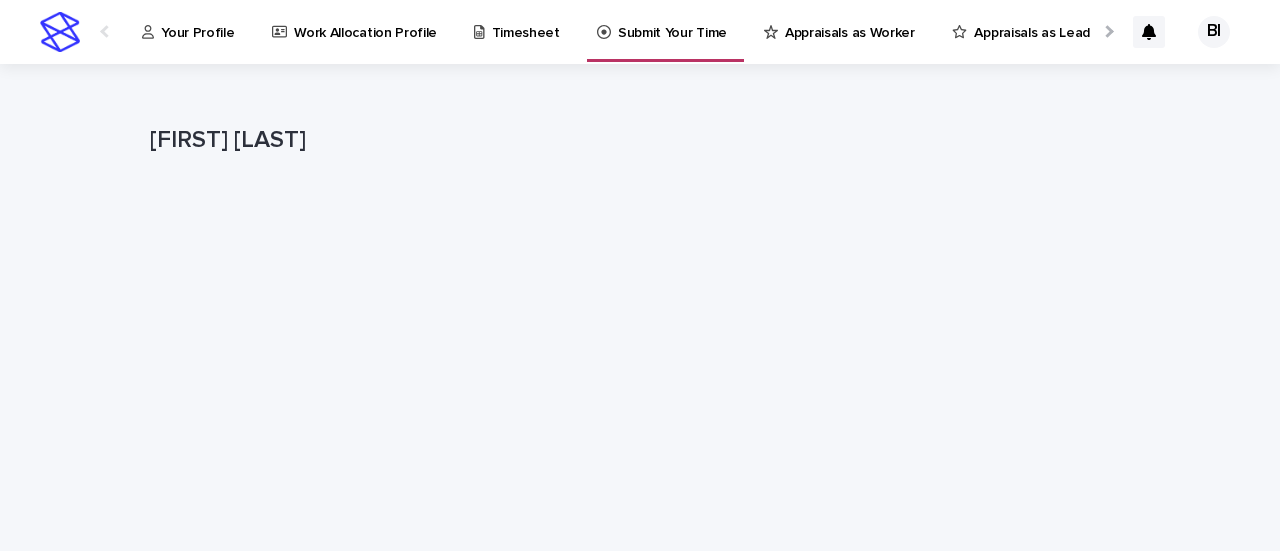 click on "Timesheet" at bounding box center [526, 21] 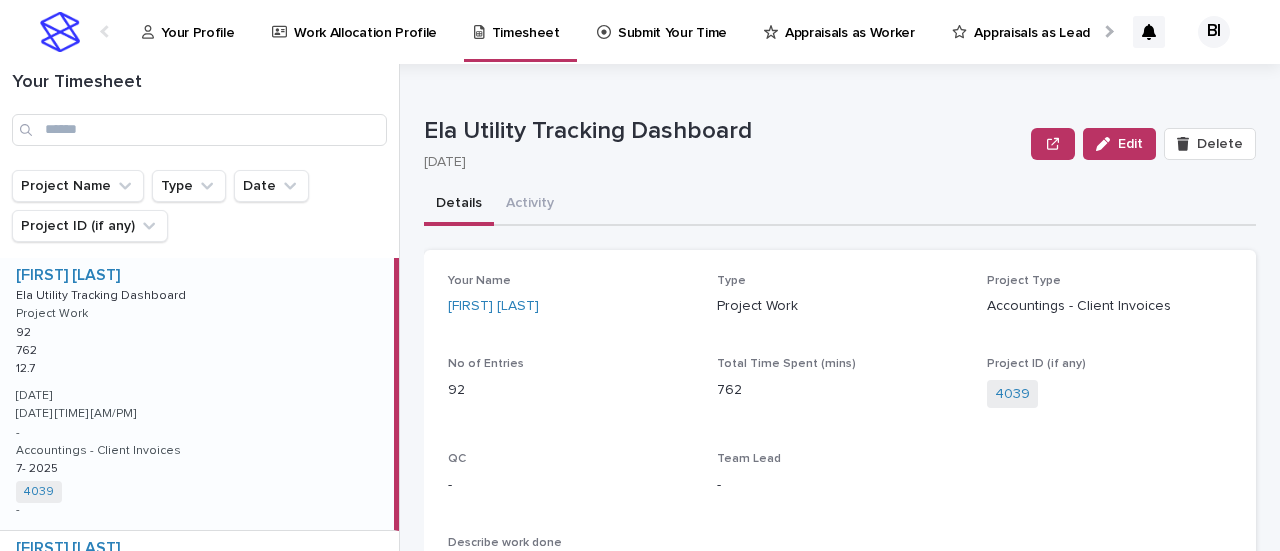 click on "Timesheet" at bounding box center (526, 21) 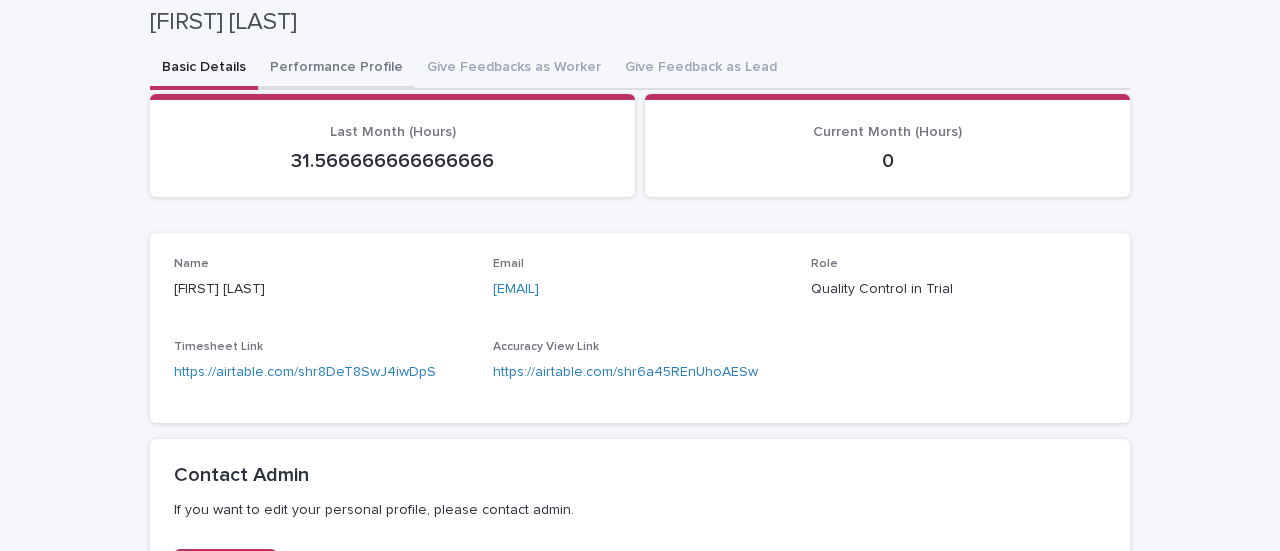 scroll, scrollTop: 0, scrollLeft: 0, axis: both 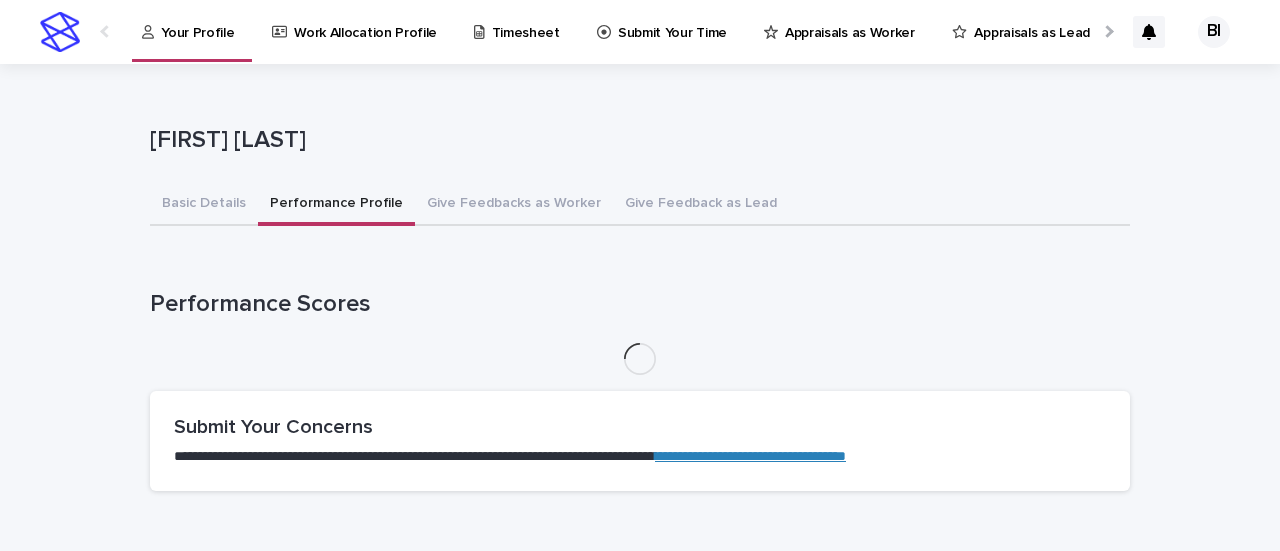 click on "Performance Profile" at bounding box center [336, 205] 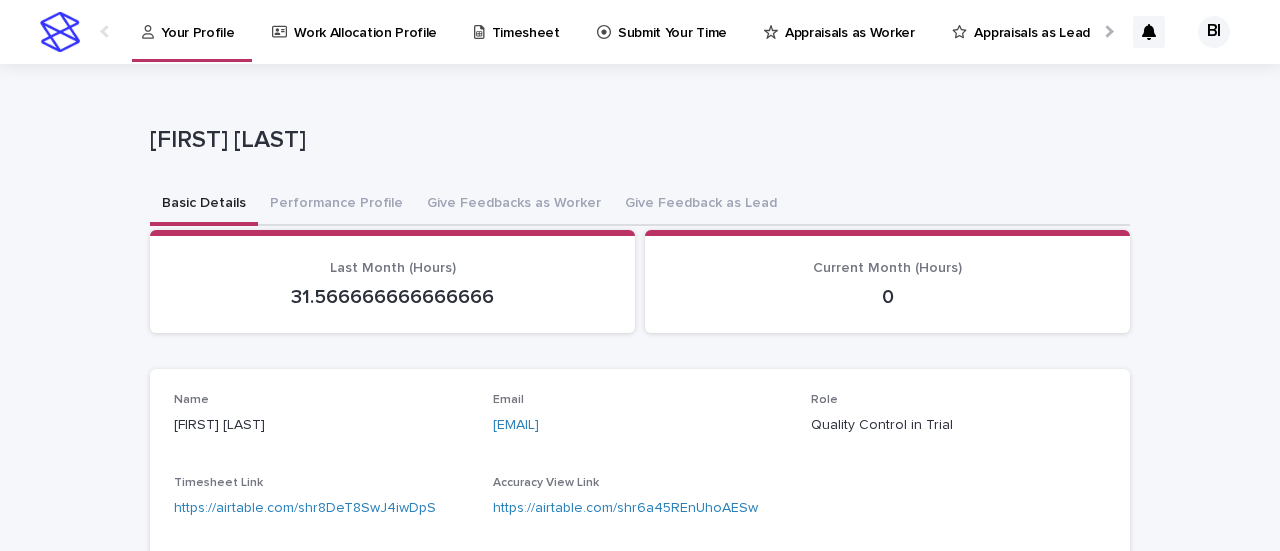 click on "Basic Details" at bounding box center [204, 205] 